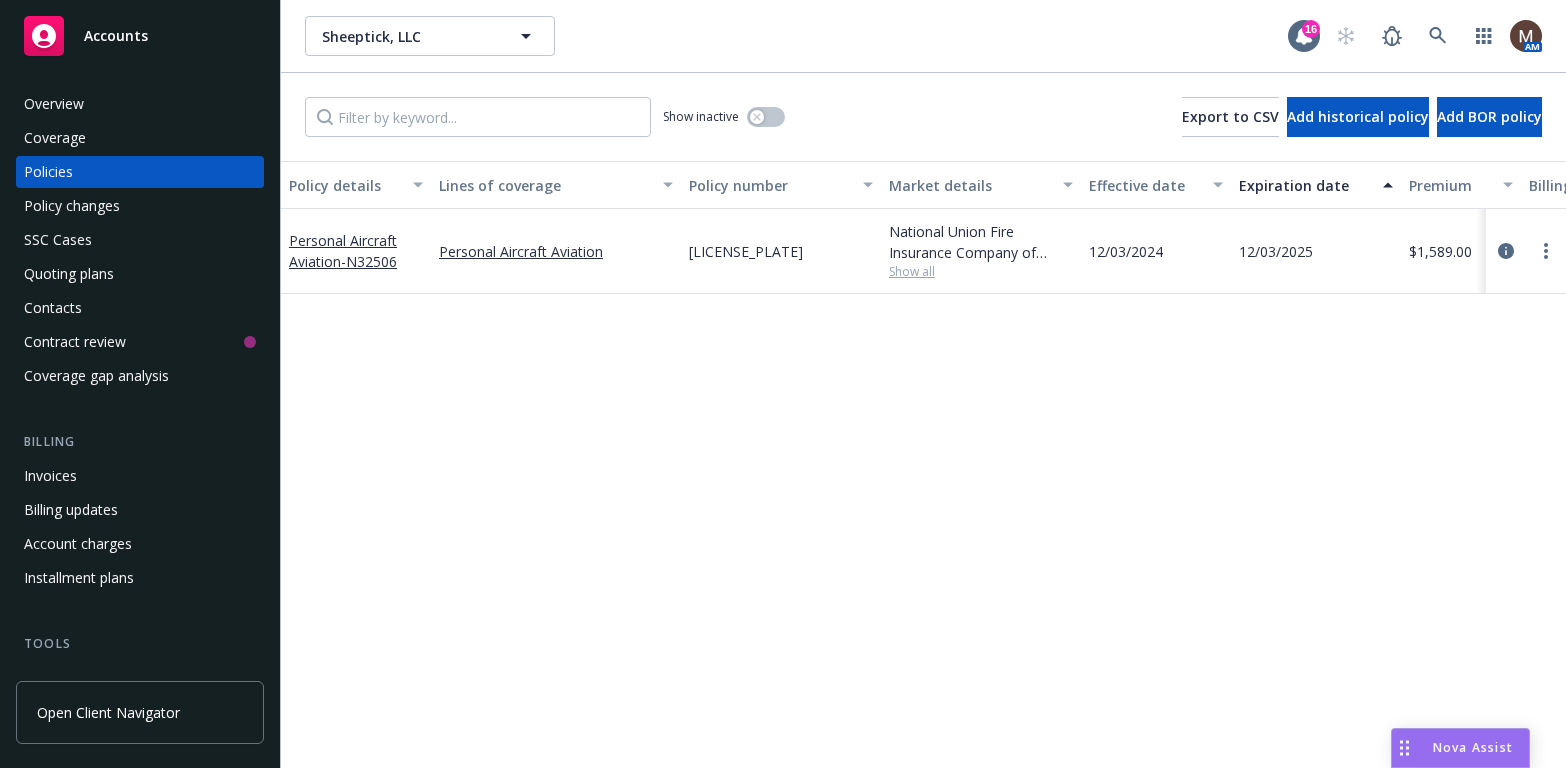 scroll, scrollTop: 0, scrollLeft: 0, axis: both 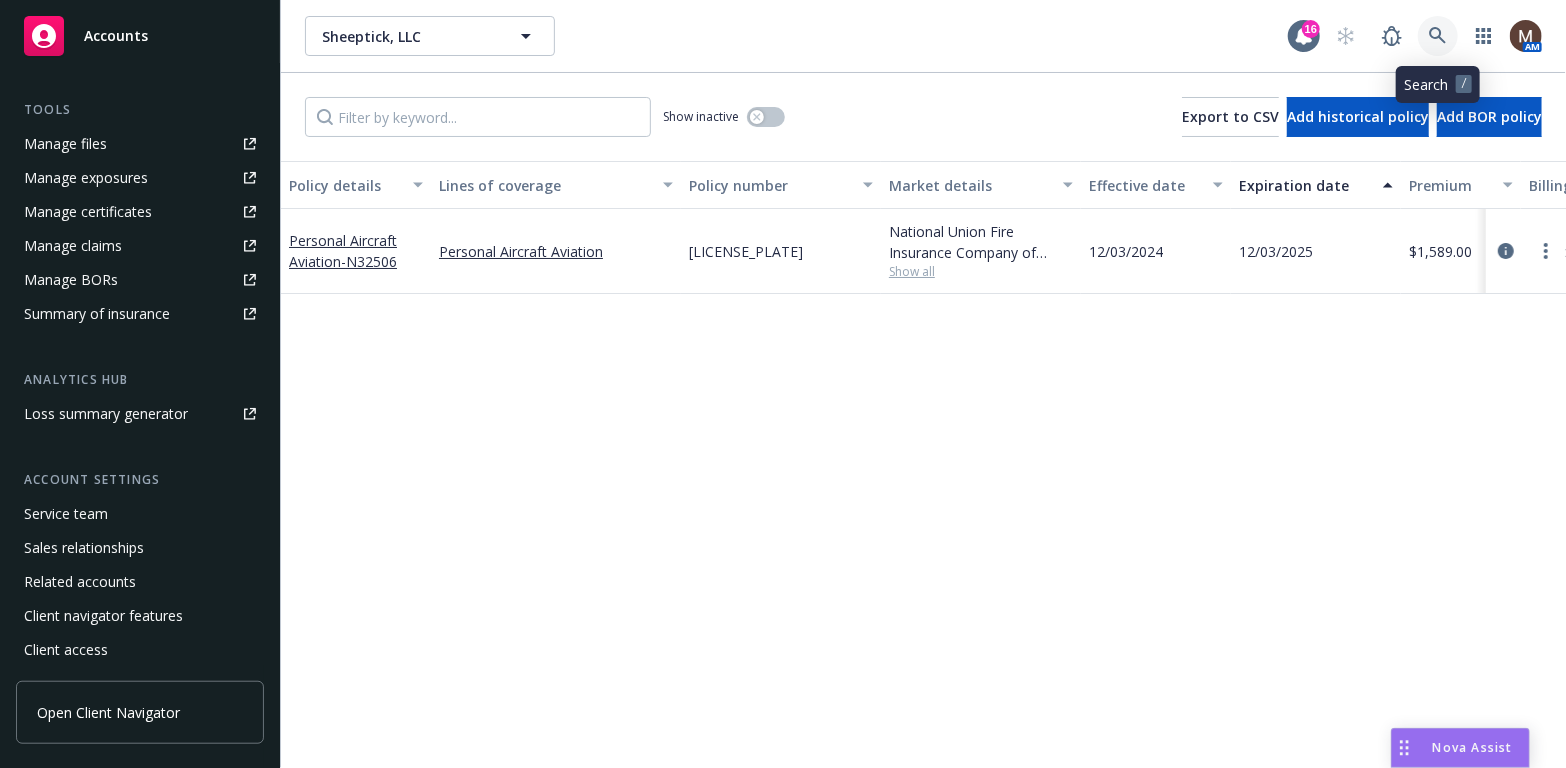 click 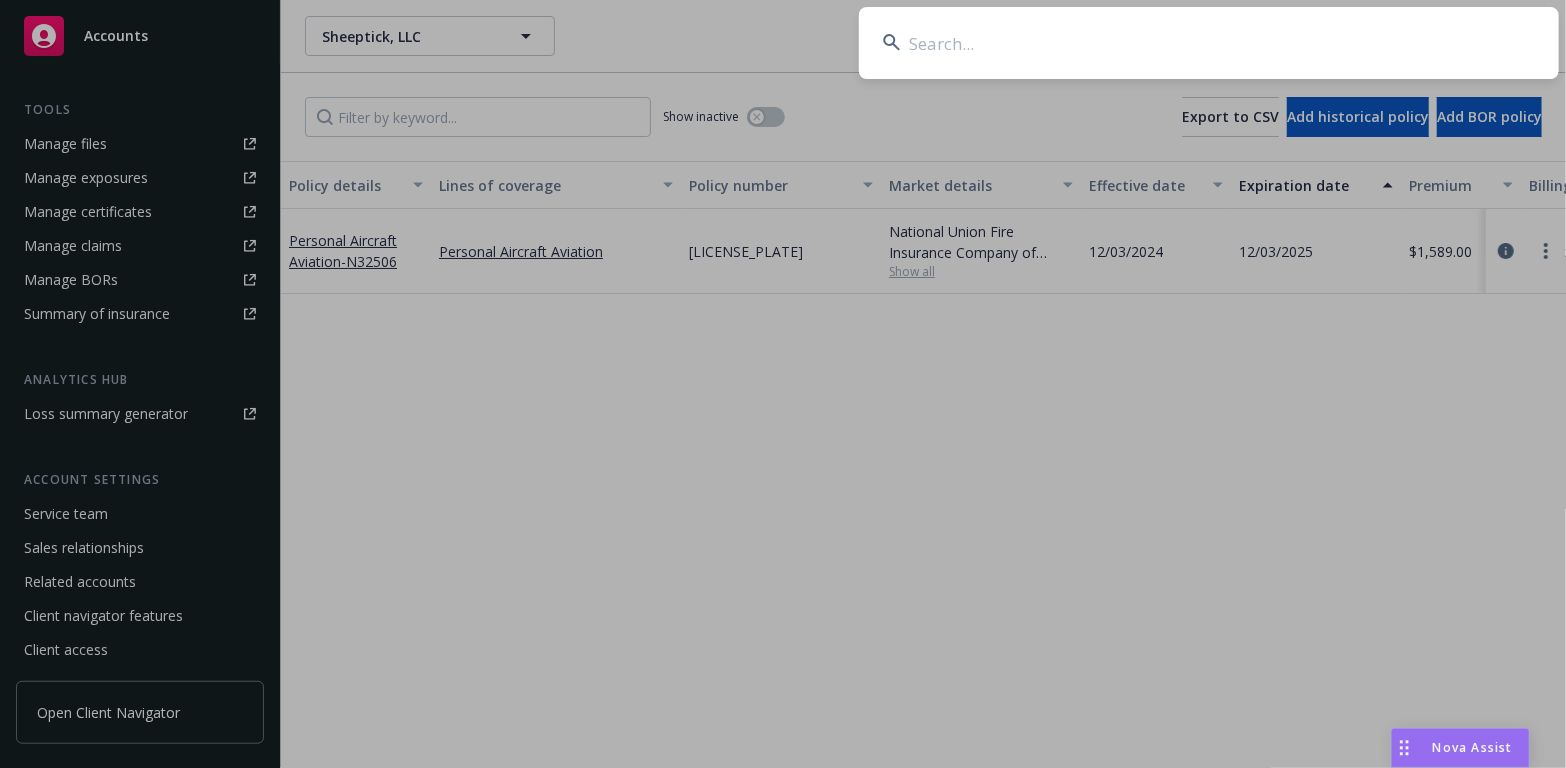 click at bounding box center (1209, 43) 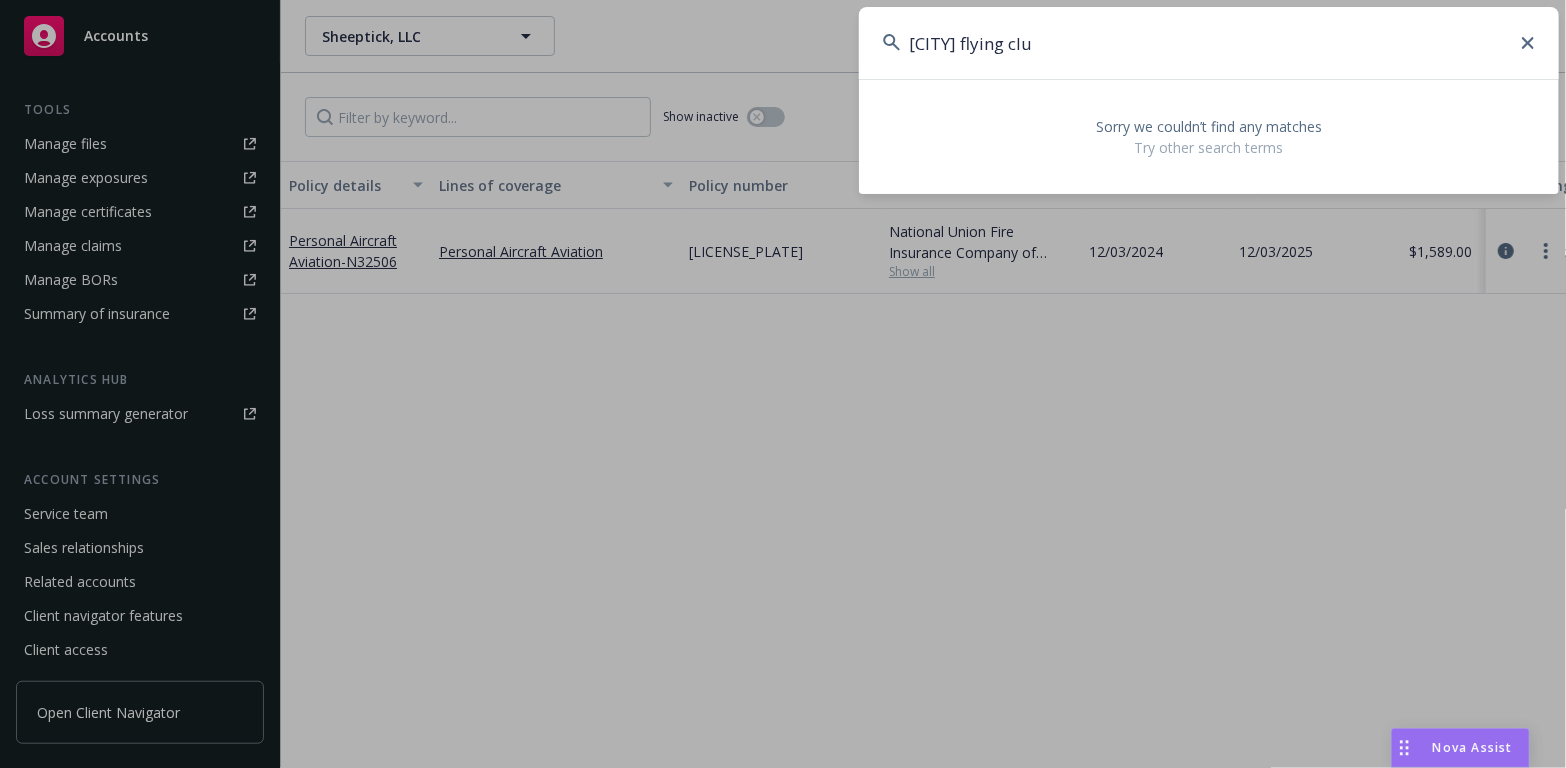 type on "[CITY] flying club" 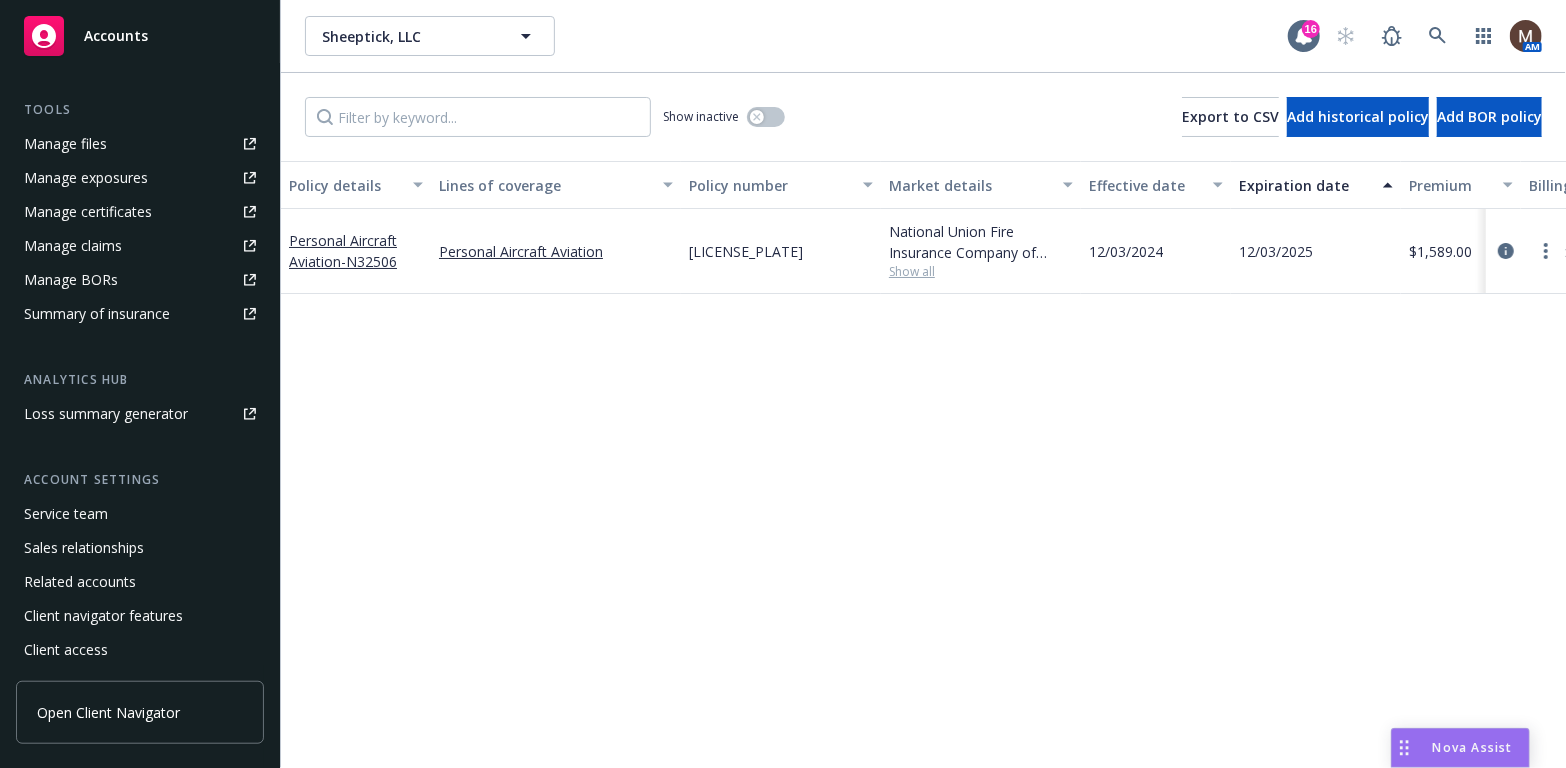 drag, startPoint x: 269, startPoint y: 598, endPoint x: 233, endPoint y: 342, distance: 258.51886 